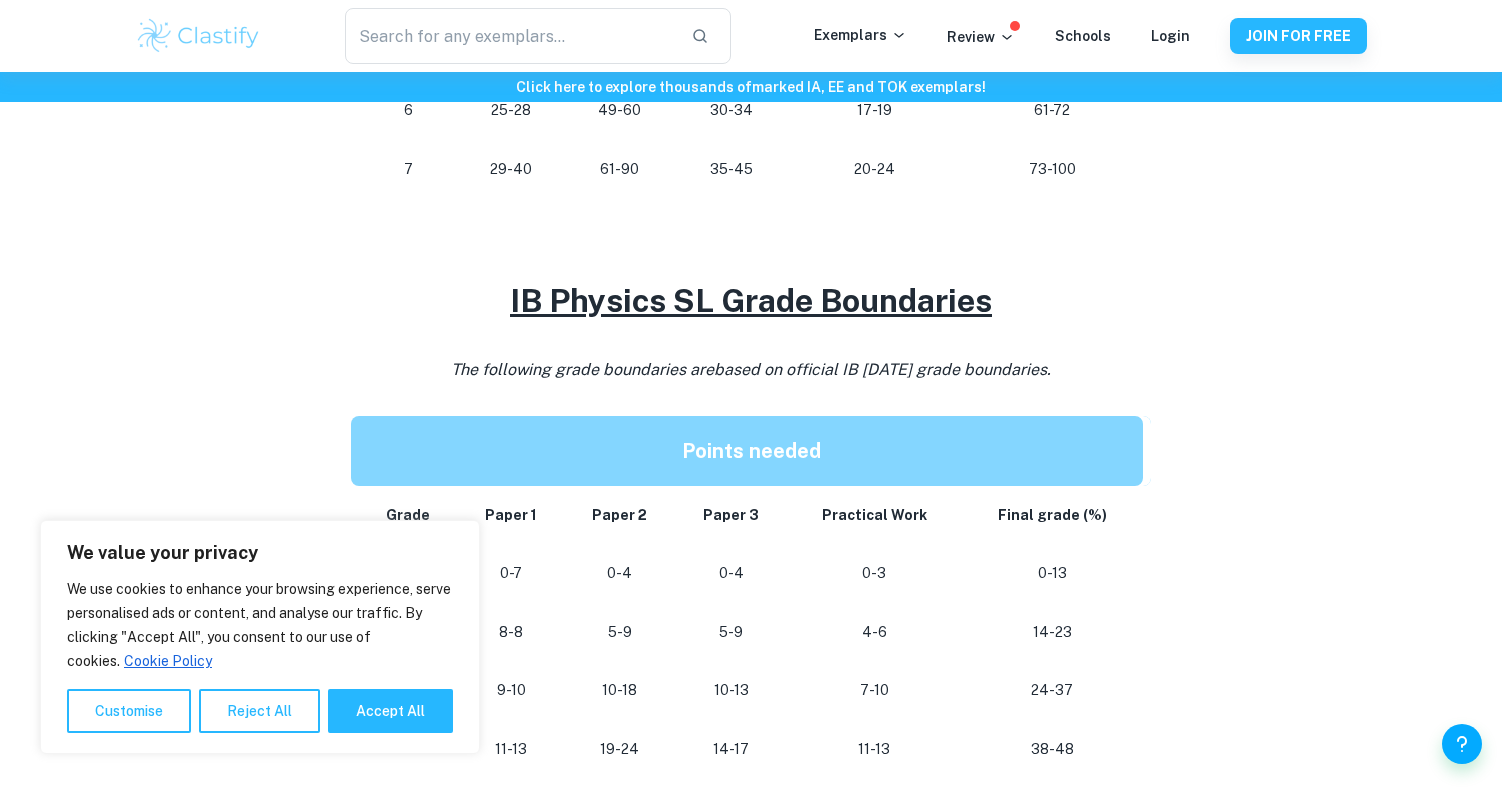 scroll, scrollTop: 1889, scrollLeft: 0, axis: vertical 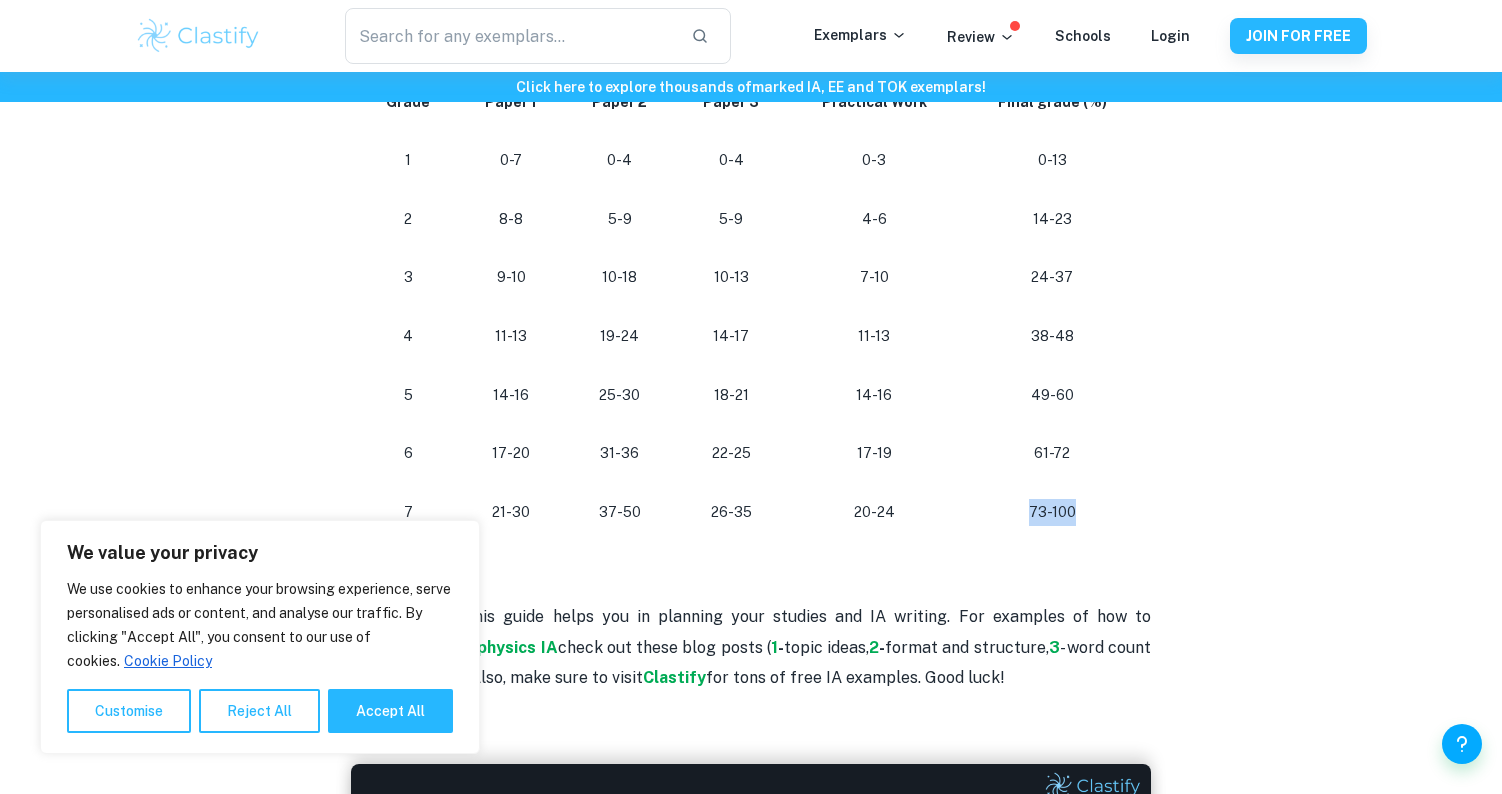 drag, startPoint x: 1026, startPoint y: 488, endPoint x: 1104, endPoint y: 498, distance: 78.63841 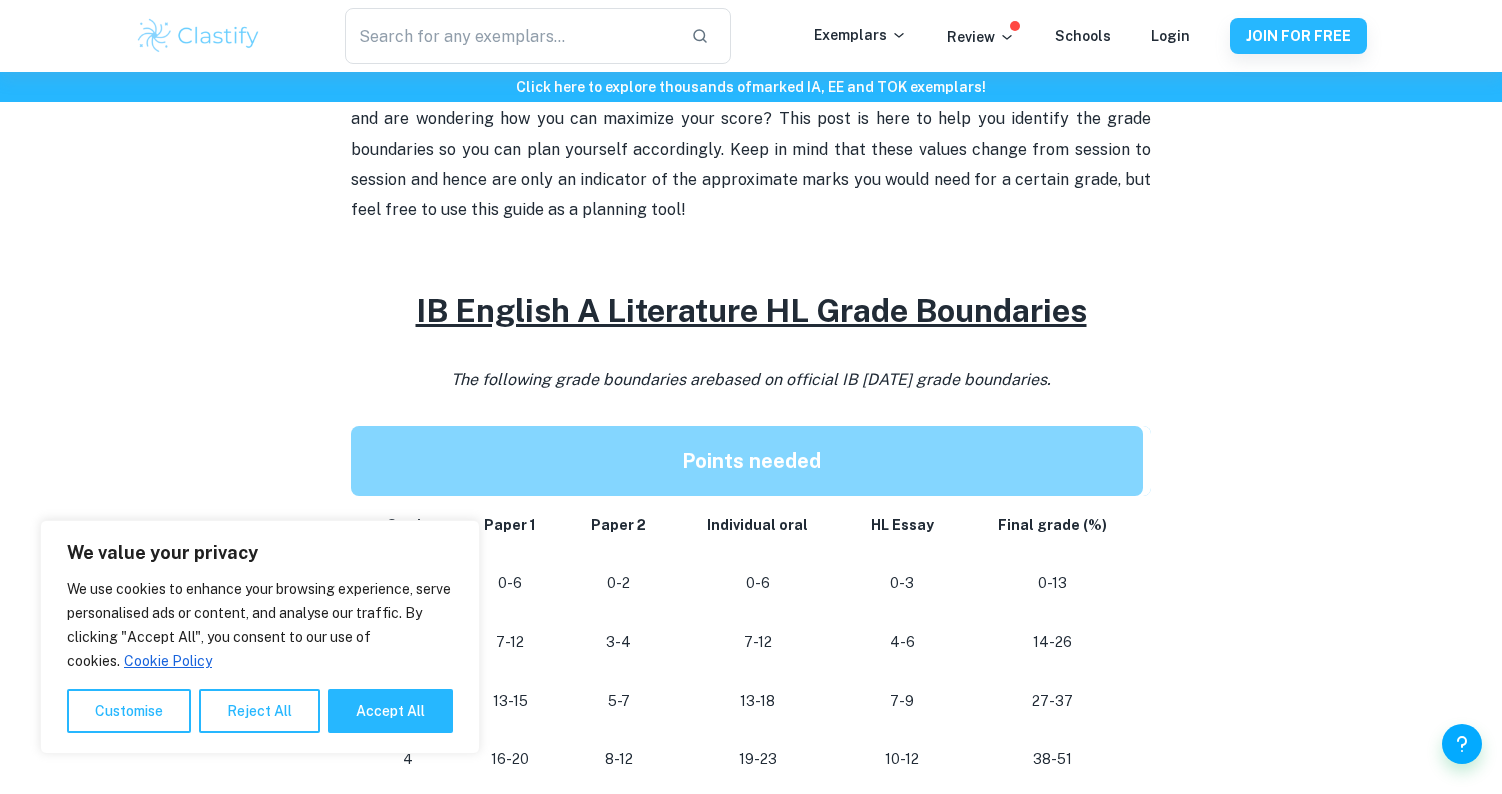 scroll, scrollTop: 906, scrollLeft: 0, axis: vertical 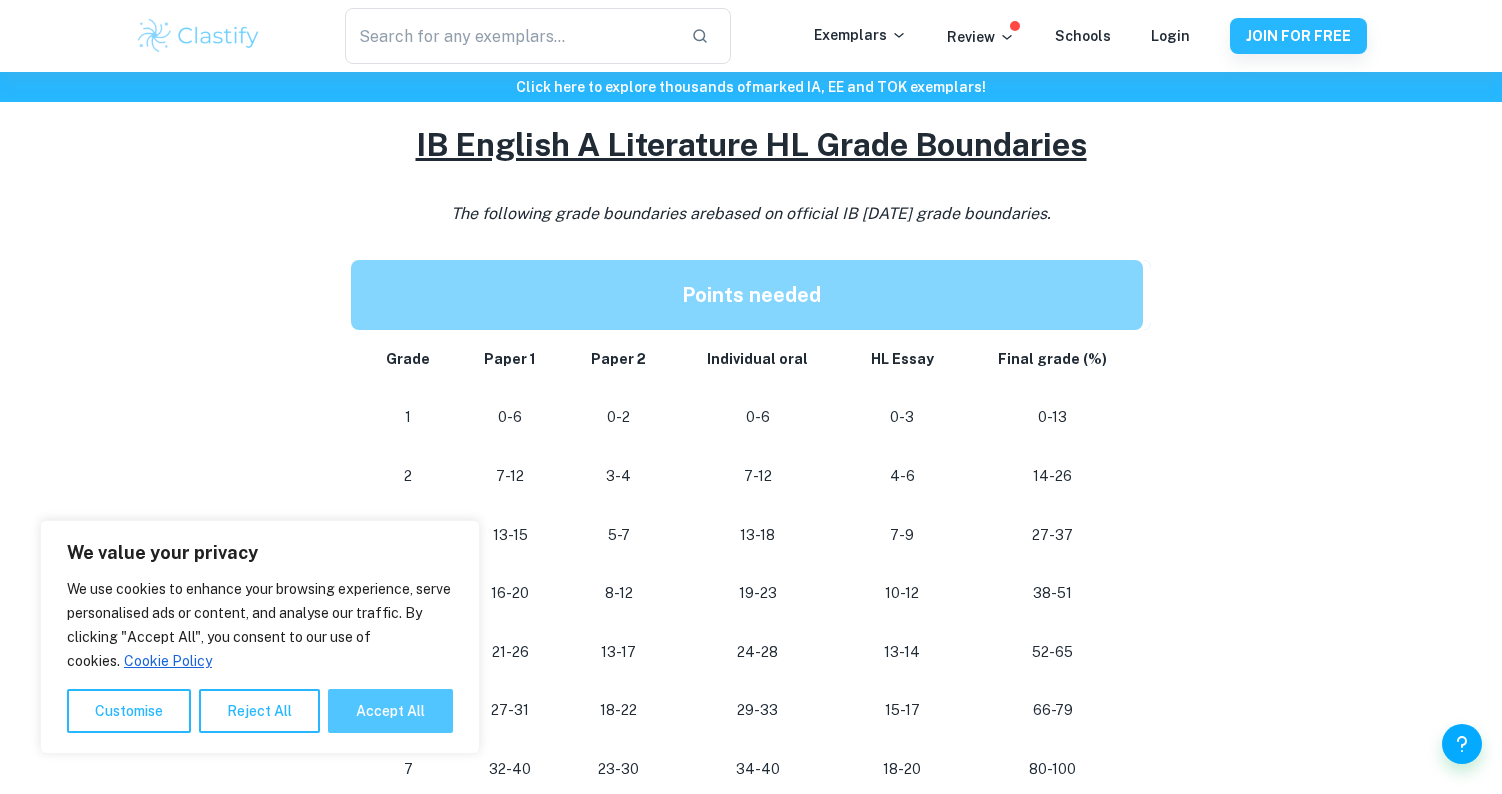 click on "Accept All" at bounding box center [390, 711] 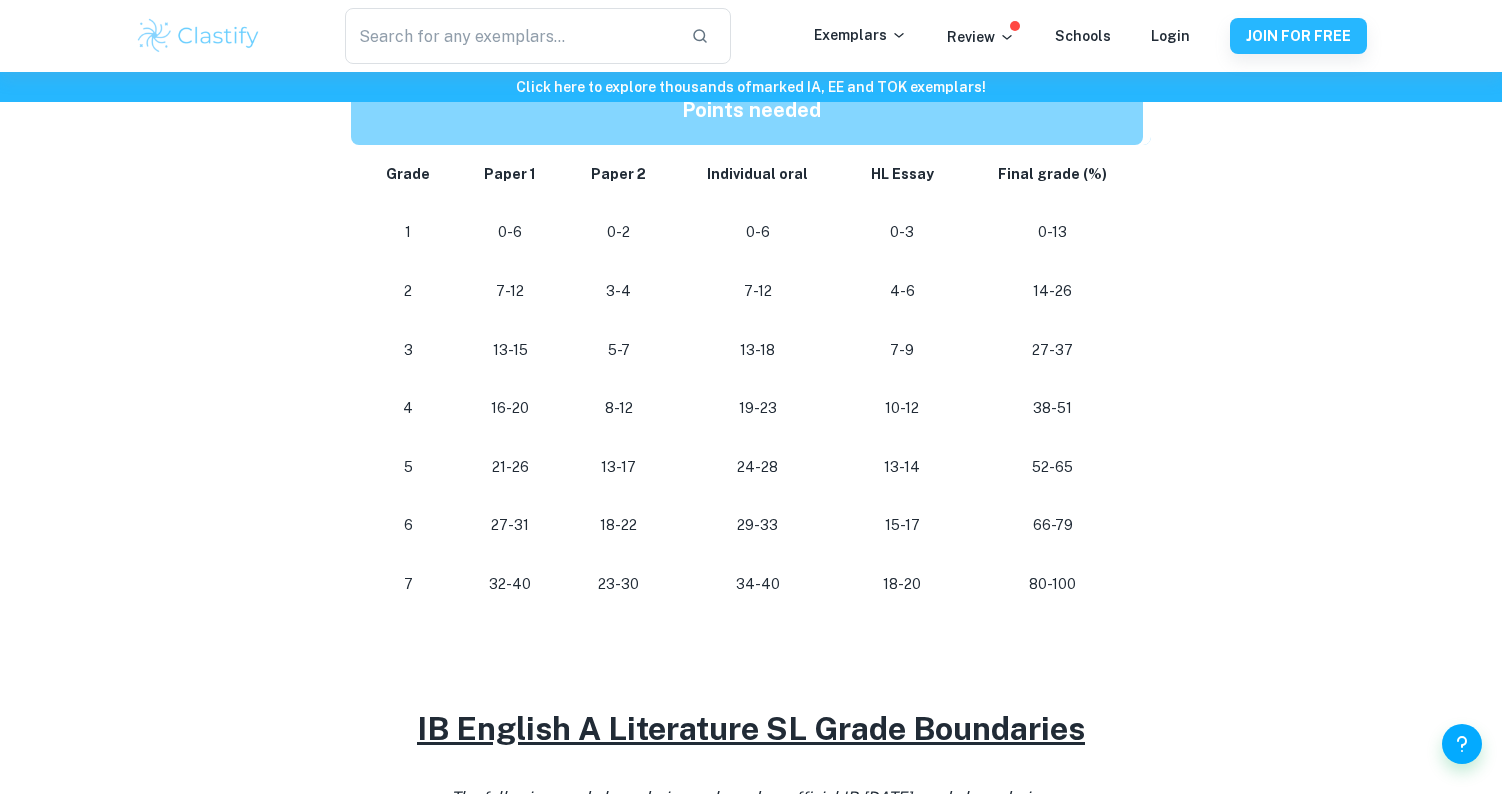 scroll, scrollTop: 1079, scrollLeft: 0, axis: vertical 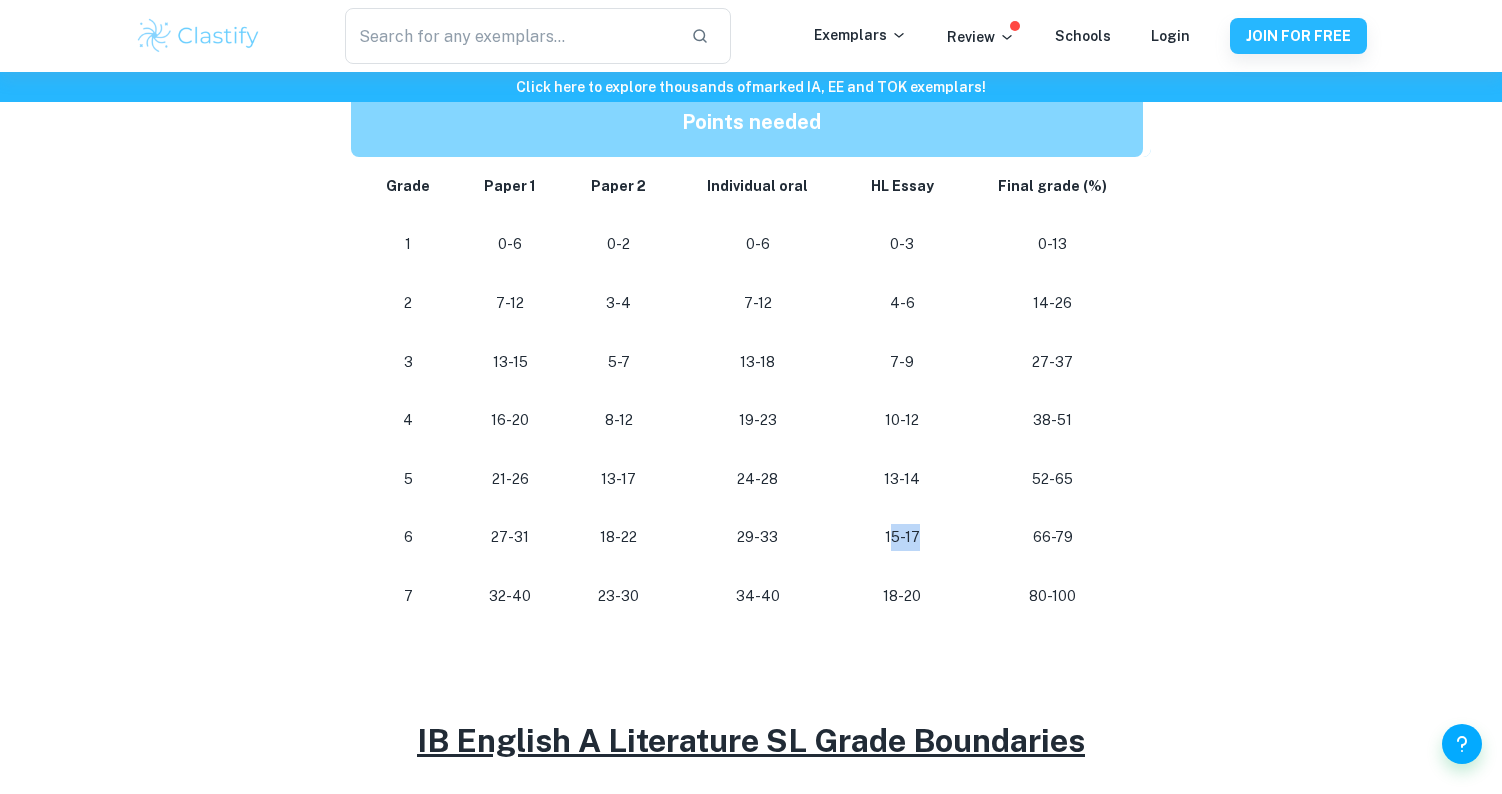drag, startPoint x: 891, startPoint y: 535, endPoint x: 934, endPoint y: 530, distance: 43.289722 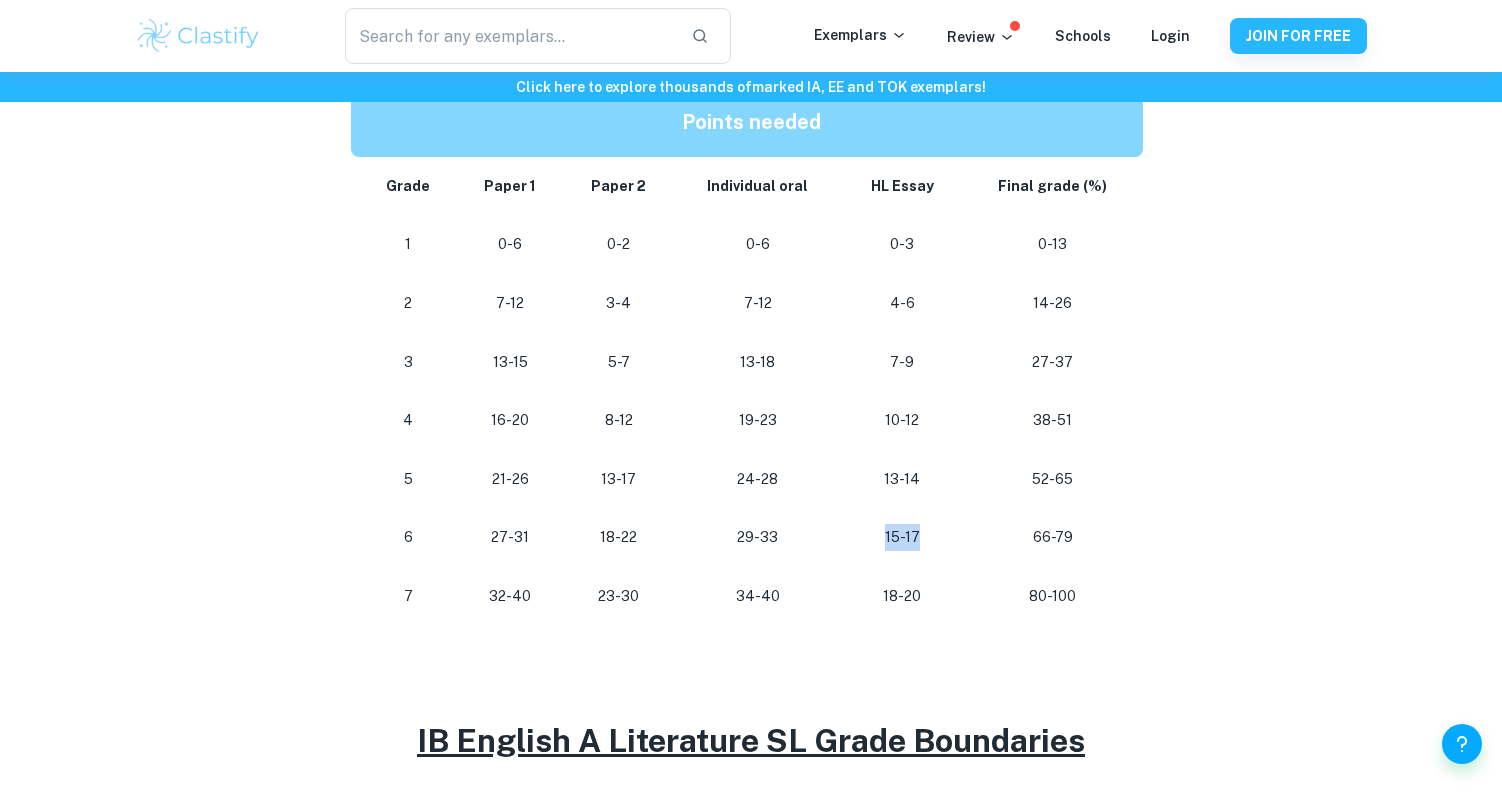 drag, startPoint x: 934, startPoint y: 530, endPoint x: 885, endPoint y: 514, distance: 51.546097 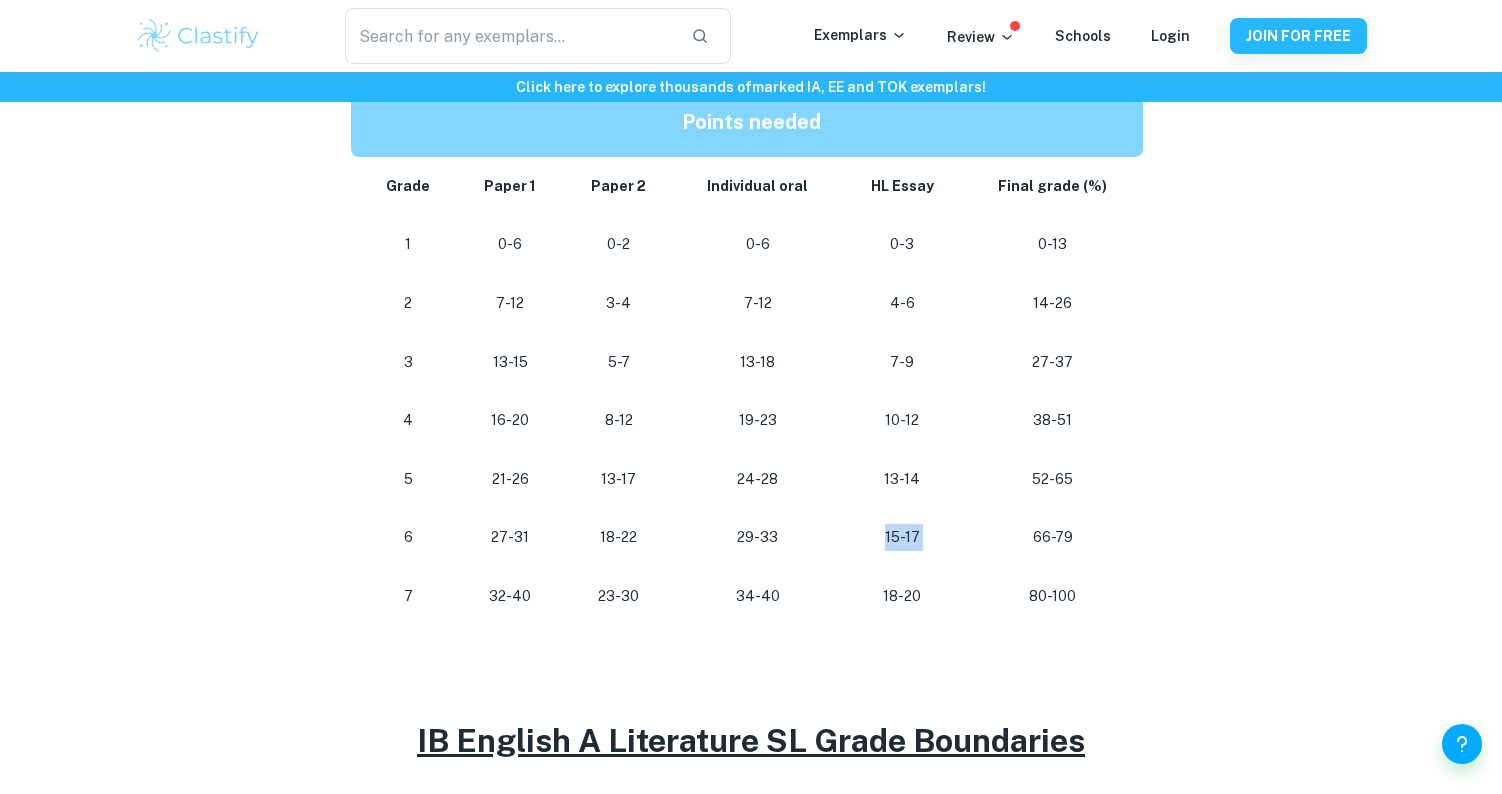 drag, startPoint x: 888, startPoint y: 535, endPoint x: 916, endPoint y: 523, distance: 30.463093 